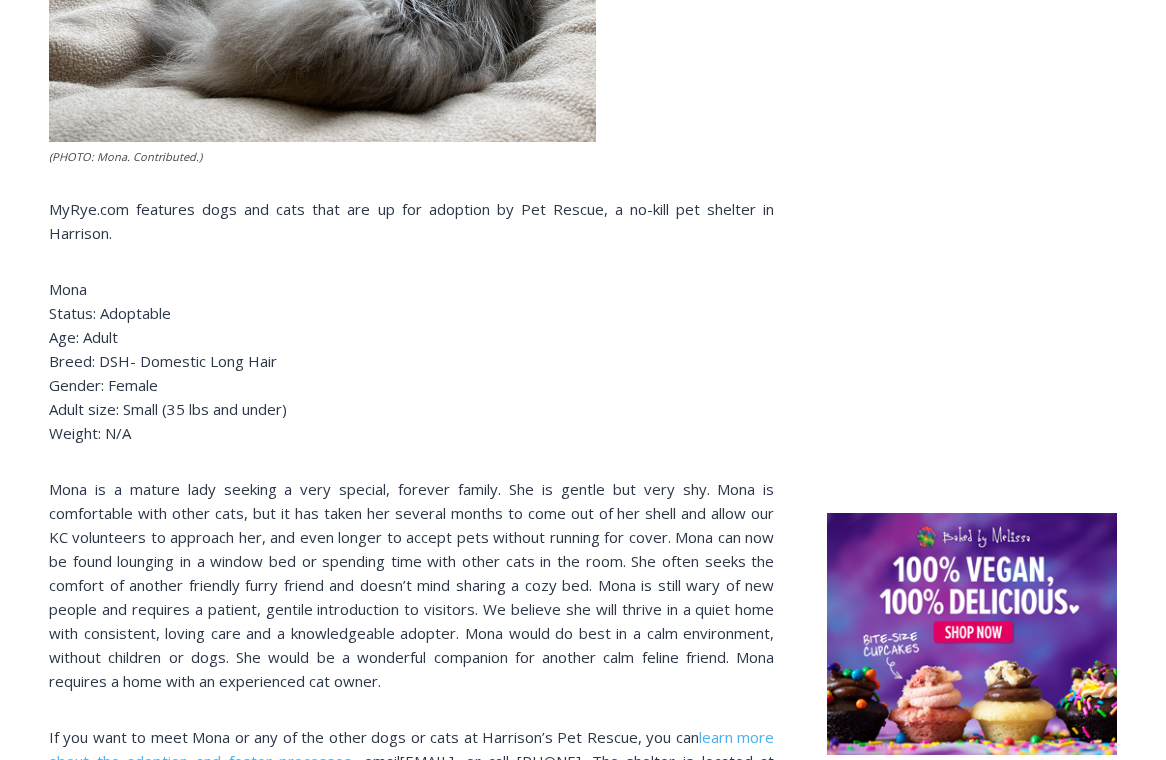 scroll, scrollTop: 752, scrollLeft: 0, axis: vertical 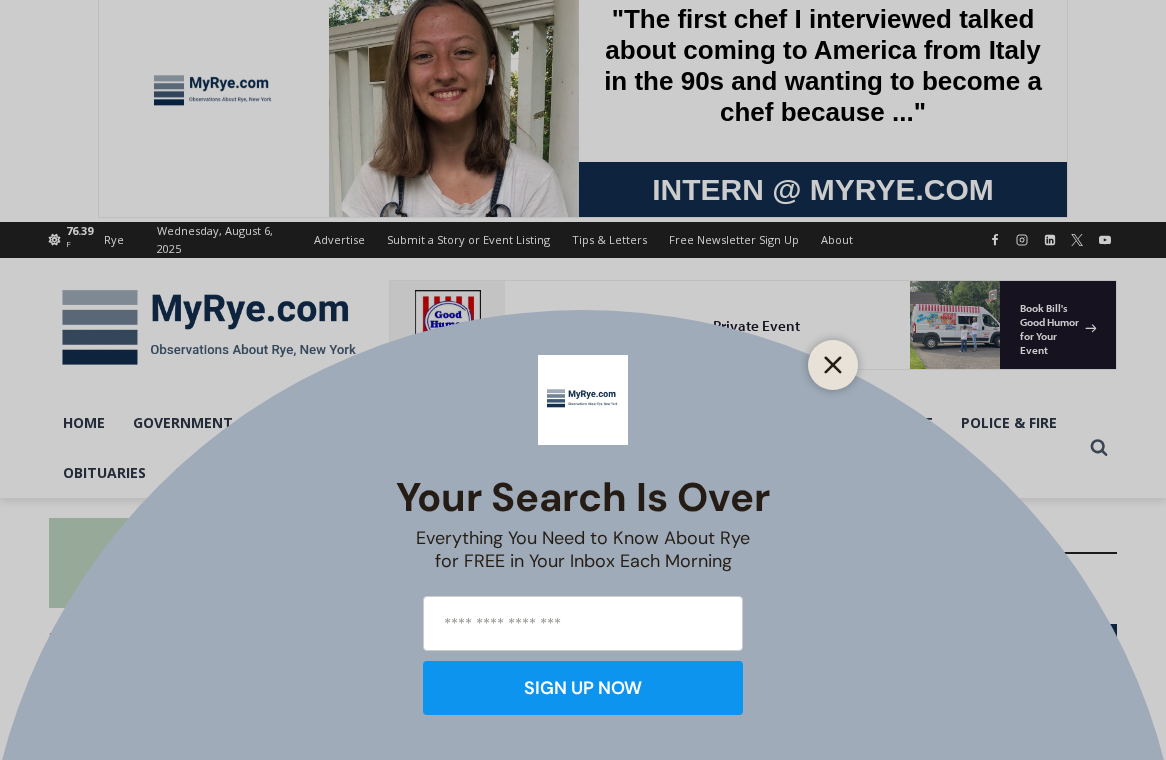 click 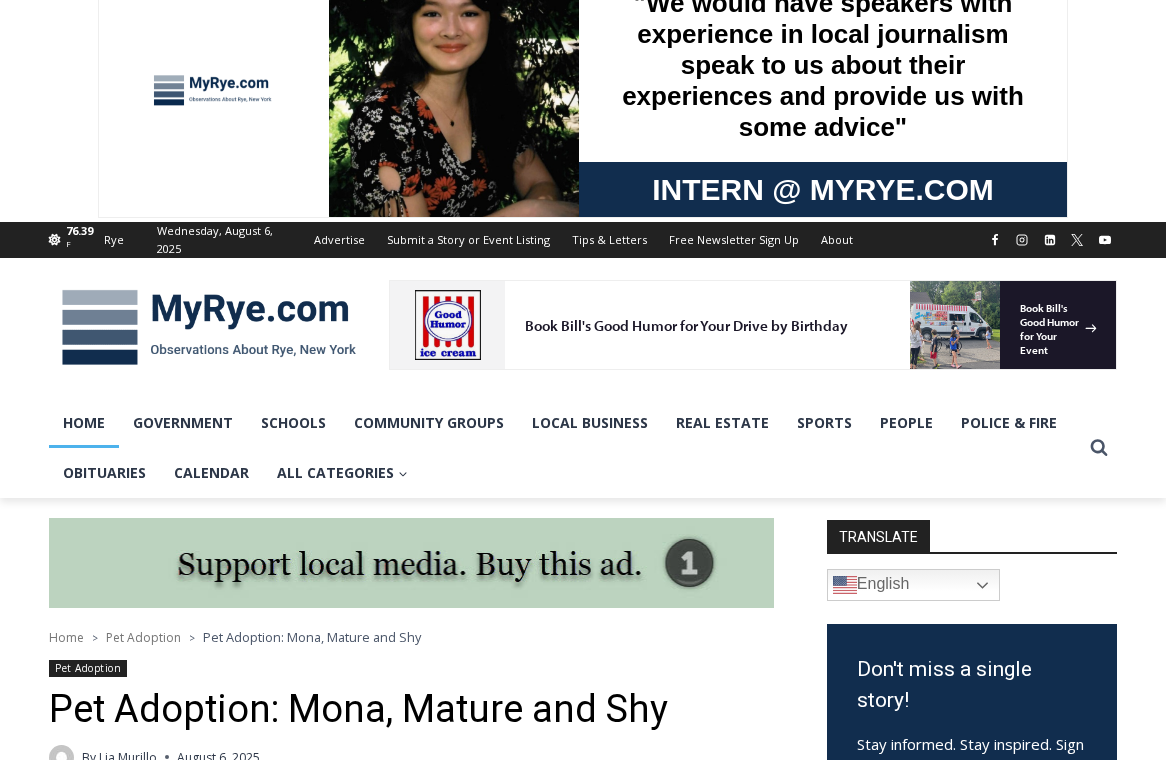 click on "Home" at bounding box center (84, 423) 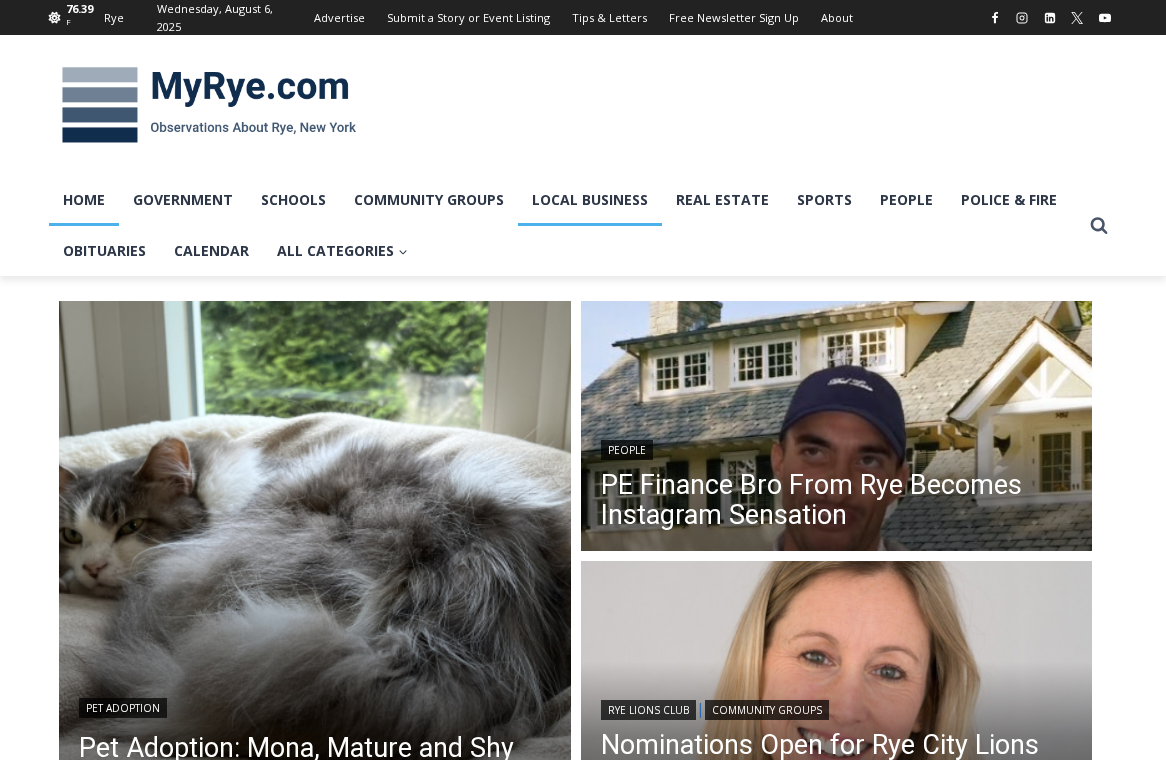 scroll, scrollTop: 0, scrollLeft: 0, axis: both 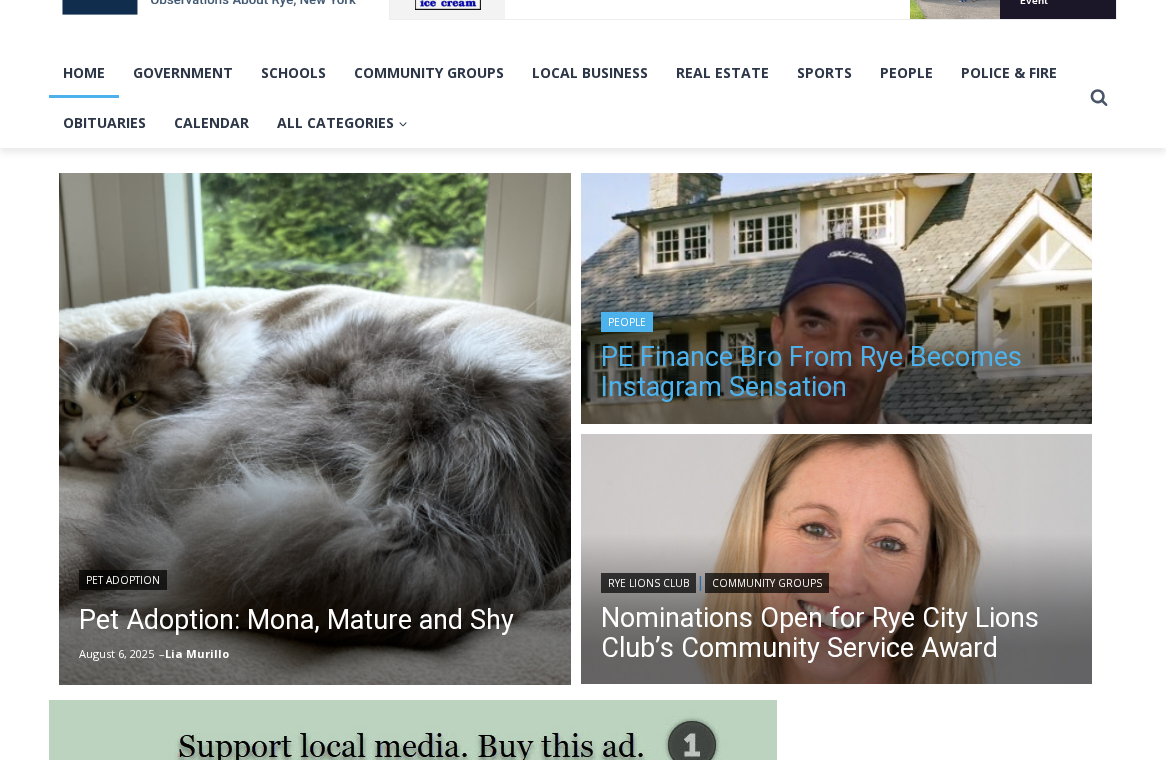 click on "PE Finance Bro From Rye Becomes Instagram Sensation" at bounding box center (837, 372) 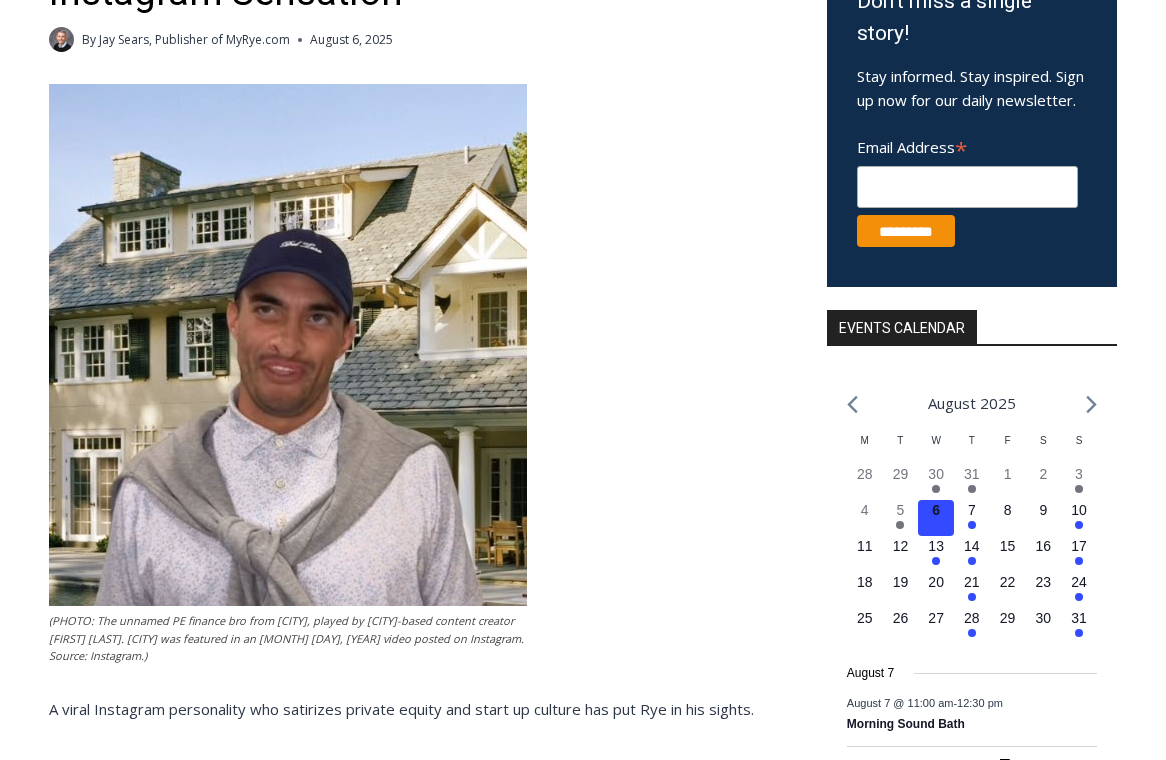 scroll, scrollTop: 445, scrollLeft: 0, axis: vertical 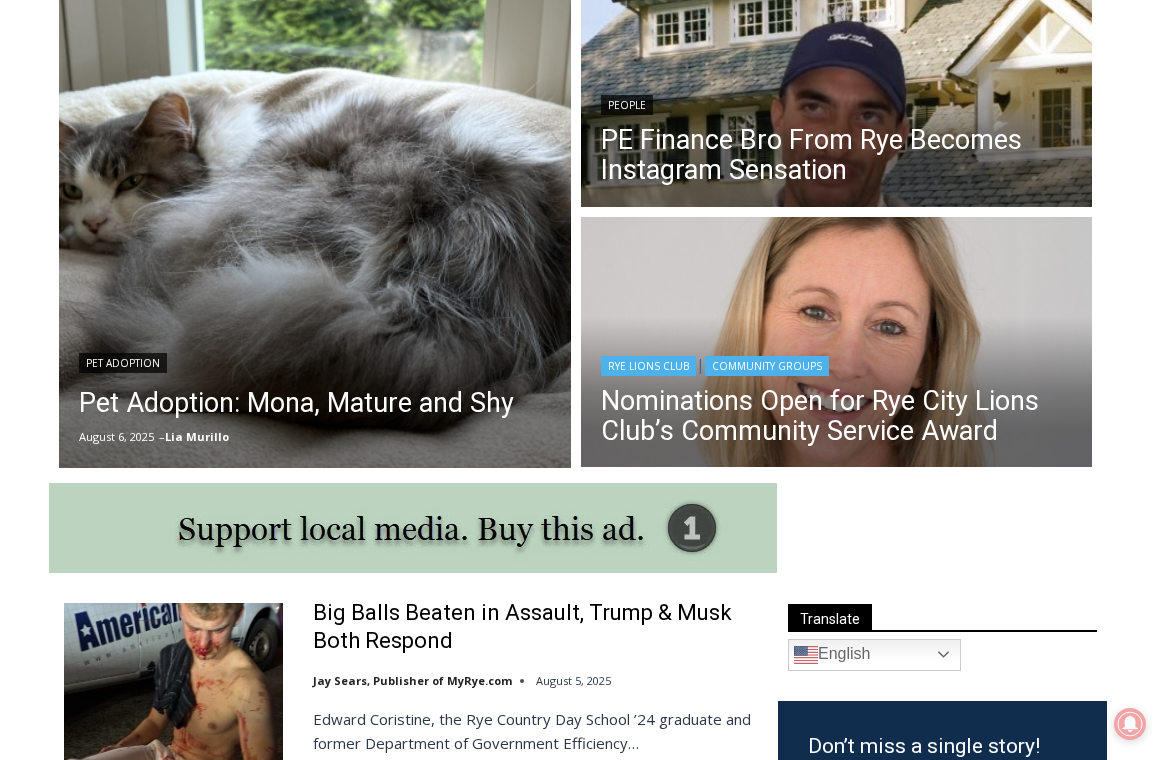 drag, startPoint x: 860, startPoint y: 369, endPoint x: 891, endPoint y: 363, distance: 31.575306 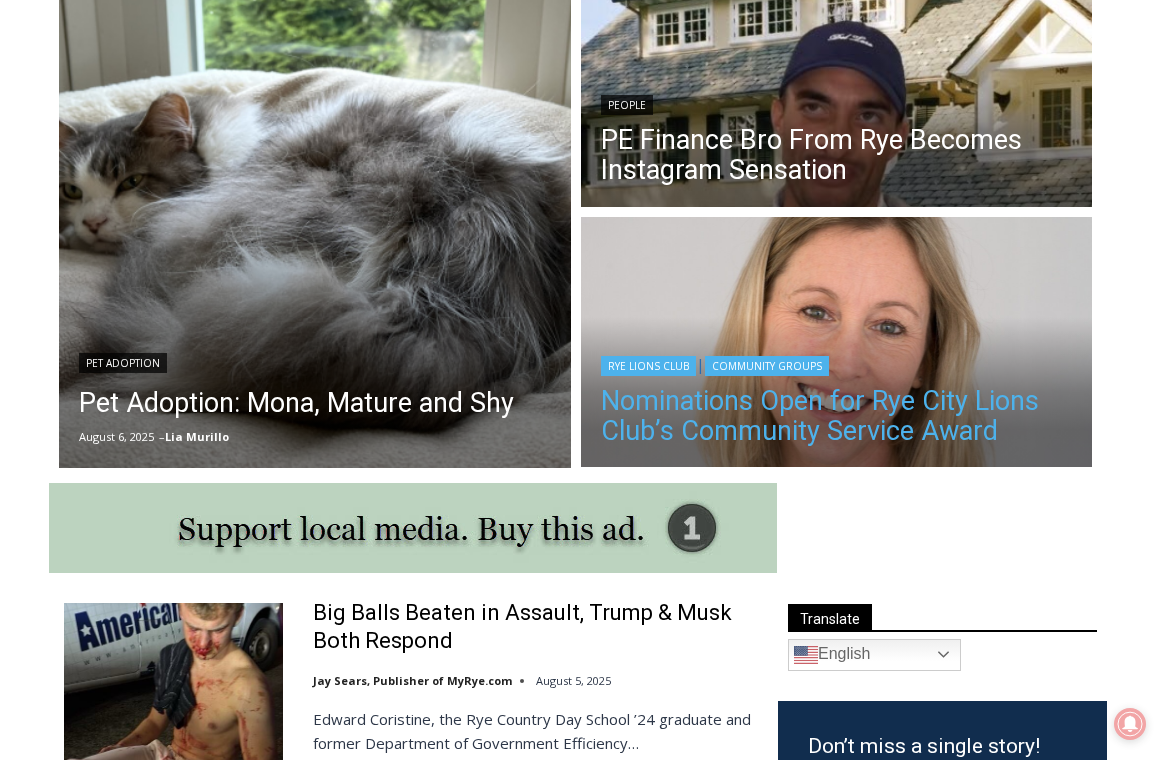 click on "Nominations Open for Rye City Lions Club’s Community Service Award" at bounding box center [837, 416] 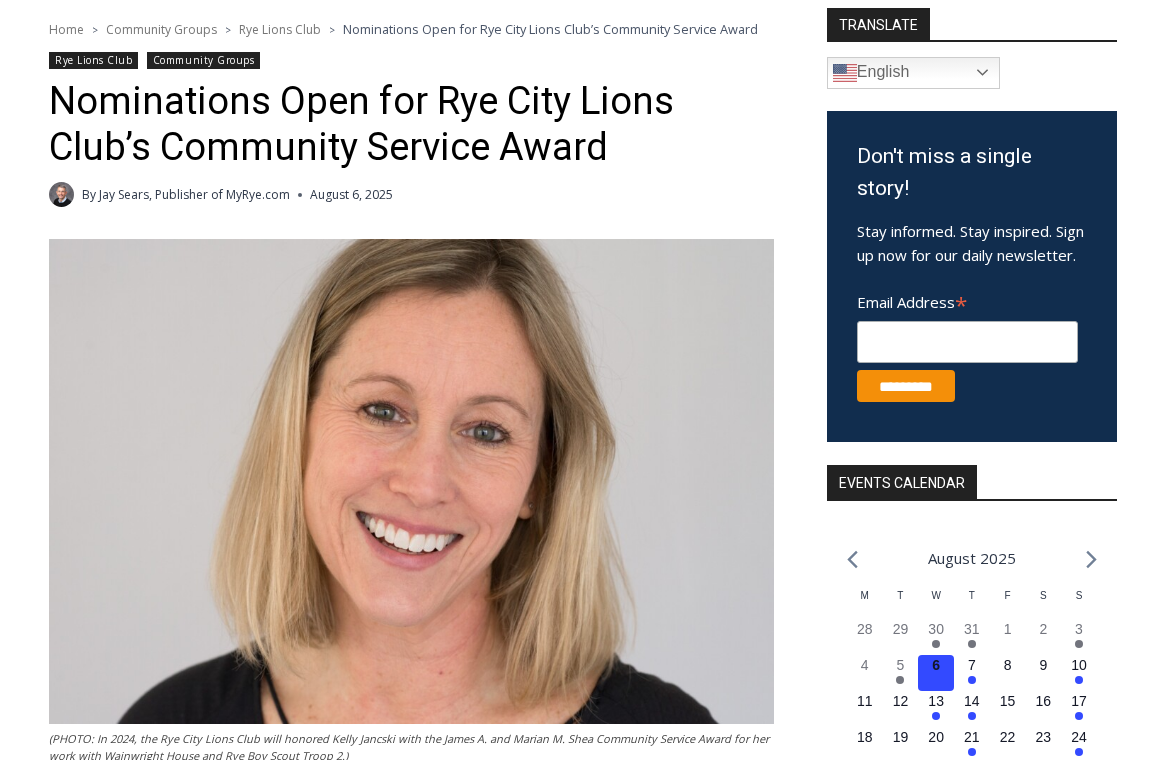 scroll, scrollTop: 377, scrollLeft: 0, axis: vertical 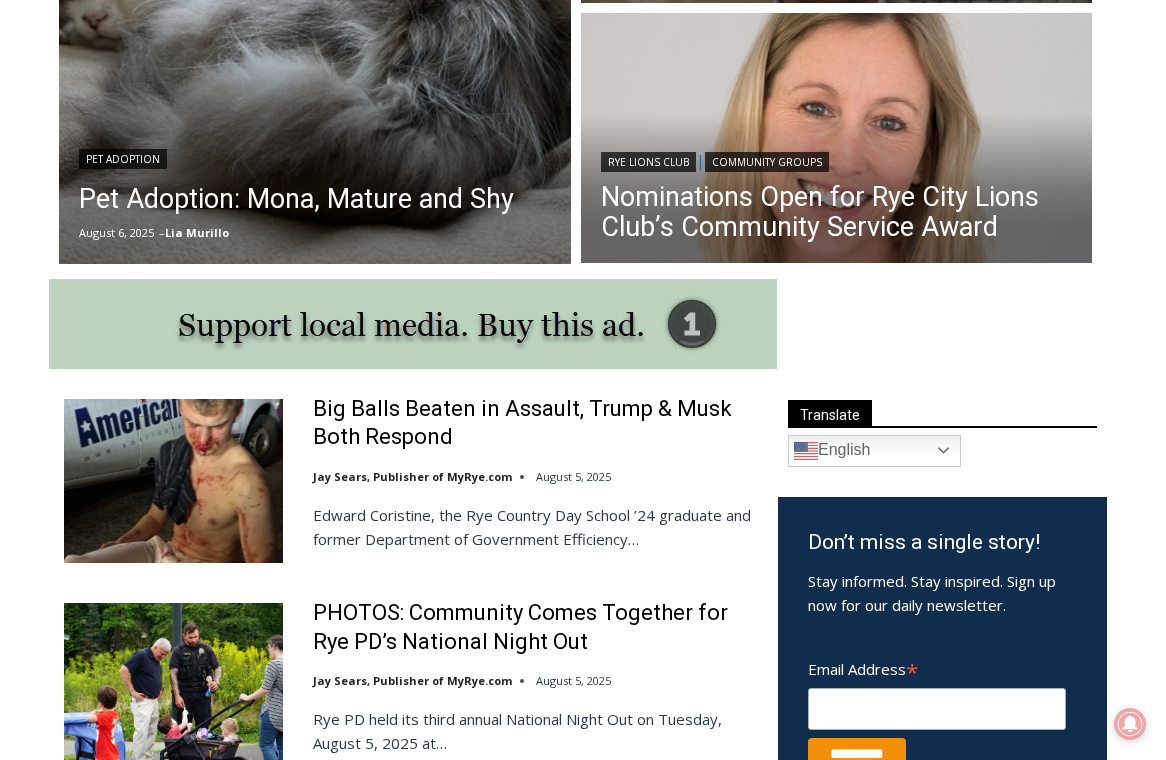 click at bounding box center [173, 481] 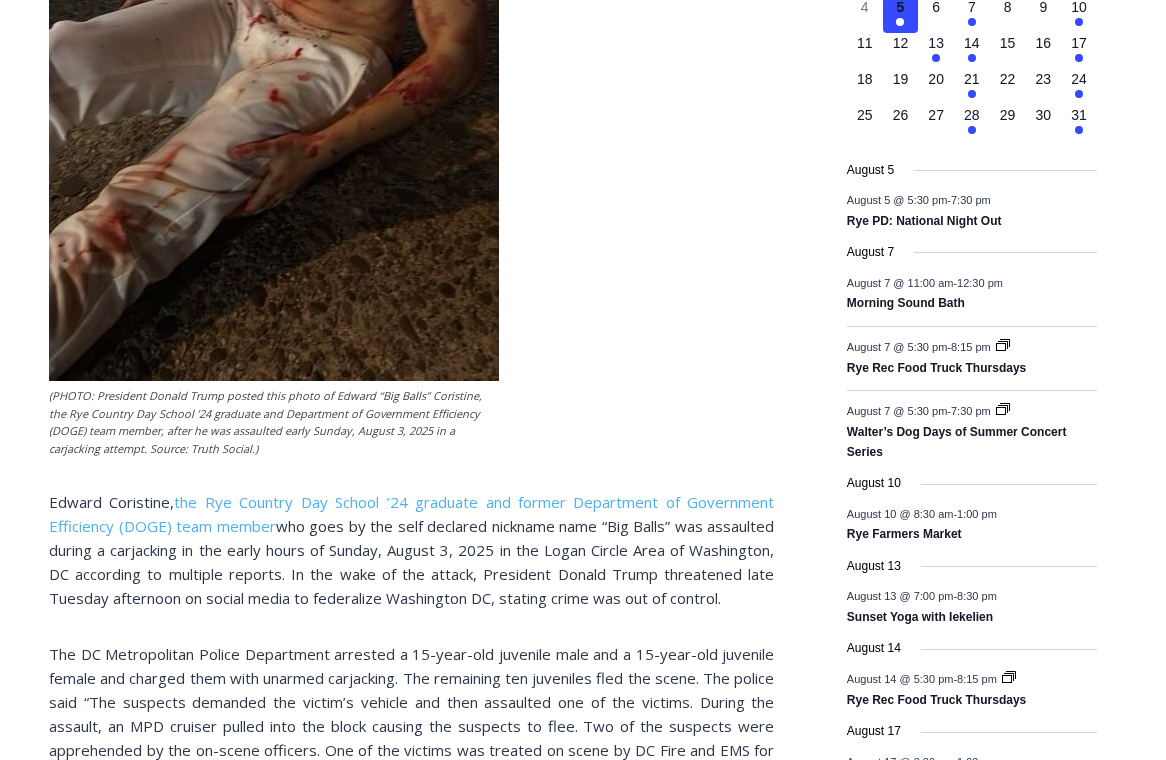scroll, scrollTop: 948, scrollLeft: 0, axis: vertical 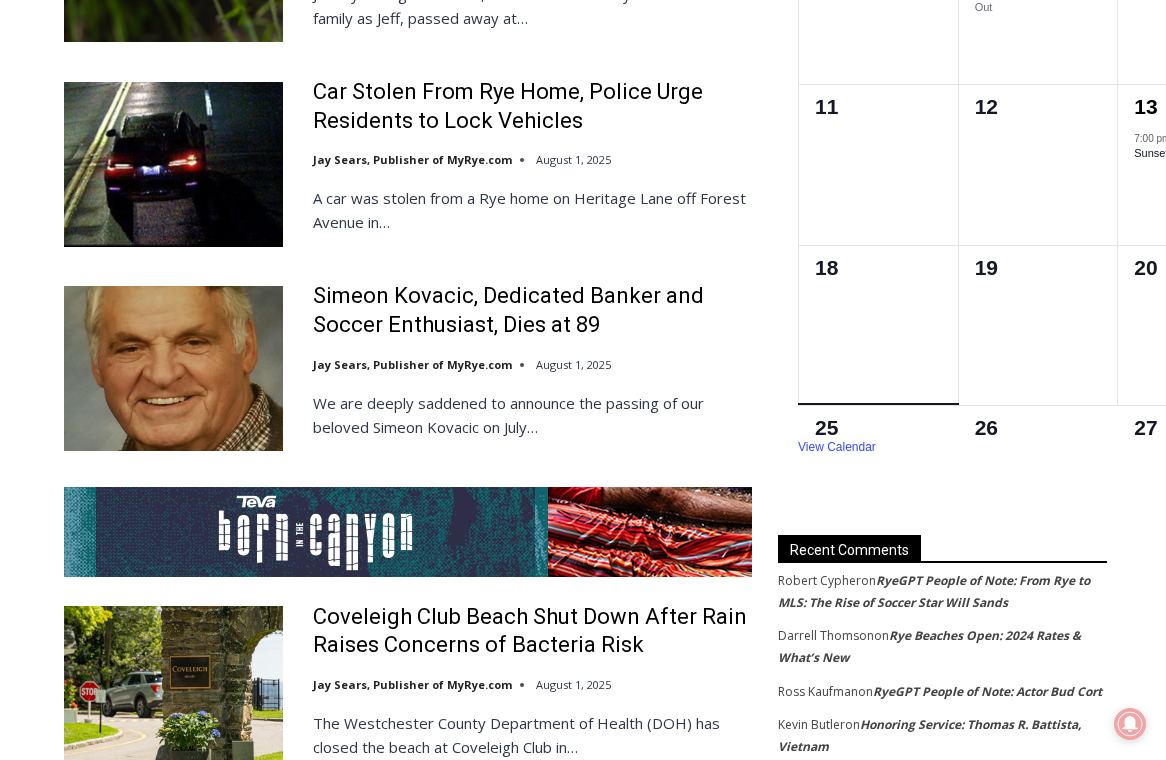 click on "0 events,
25" at bounding box center [878, 428] 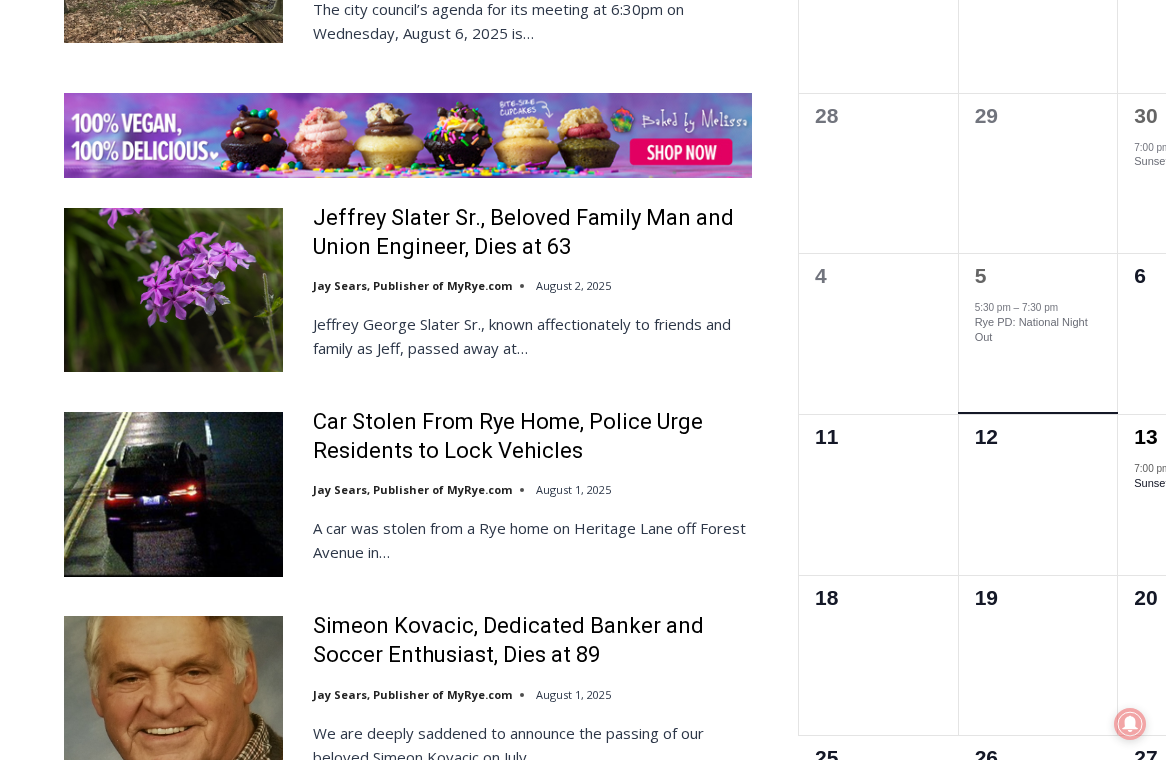 scroll, scrollTop: 3203, scrollLeft: 0, axis: vertical 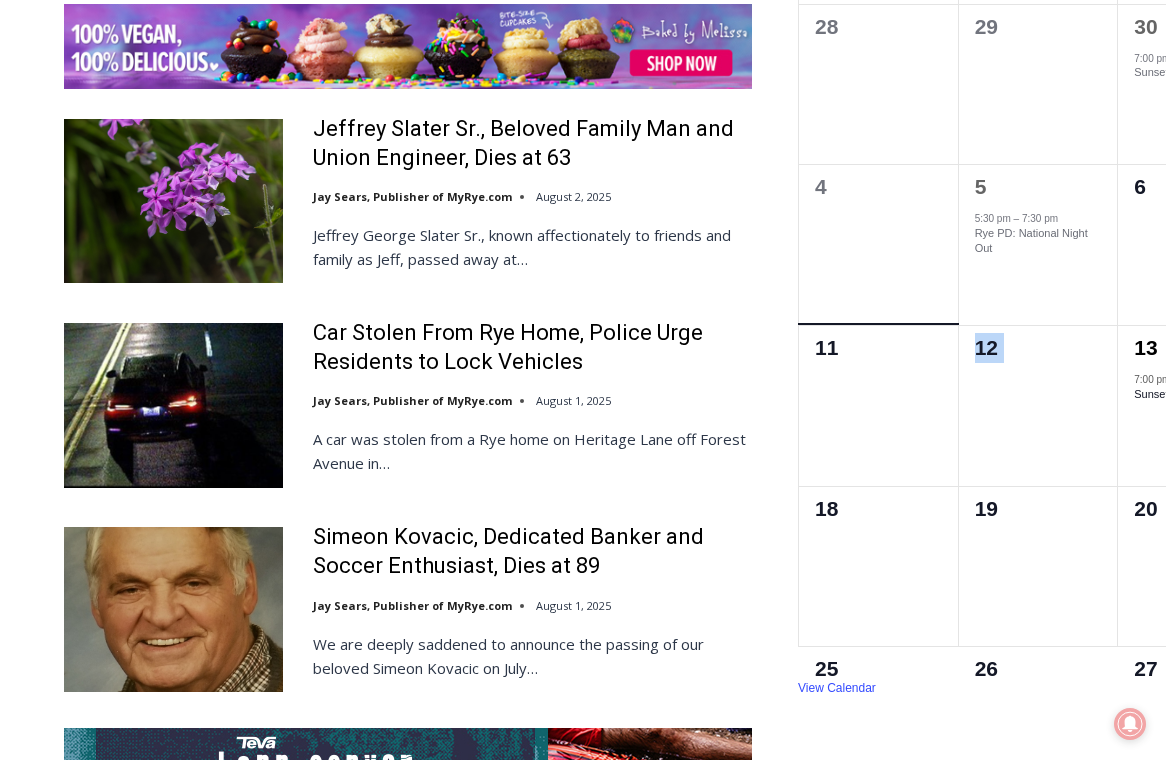 drag, startPoint x: 1118, startPoint y: 298, endPoint x: 954, endPoint y: 317, distance: 165.09694 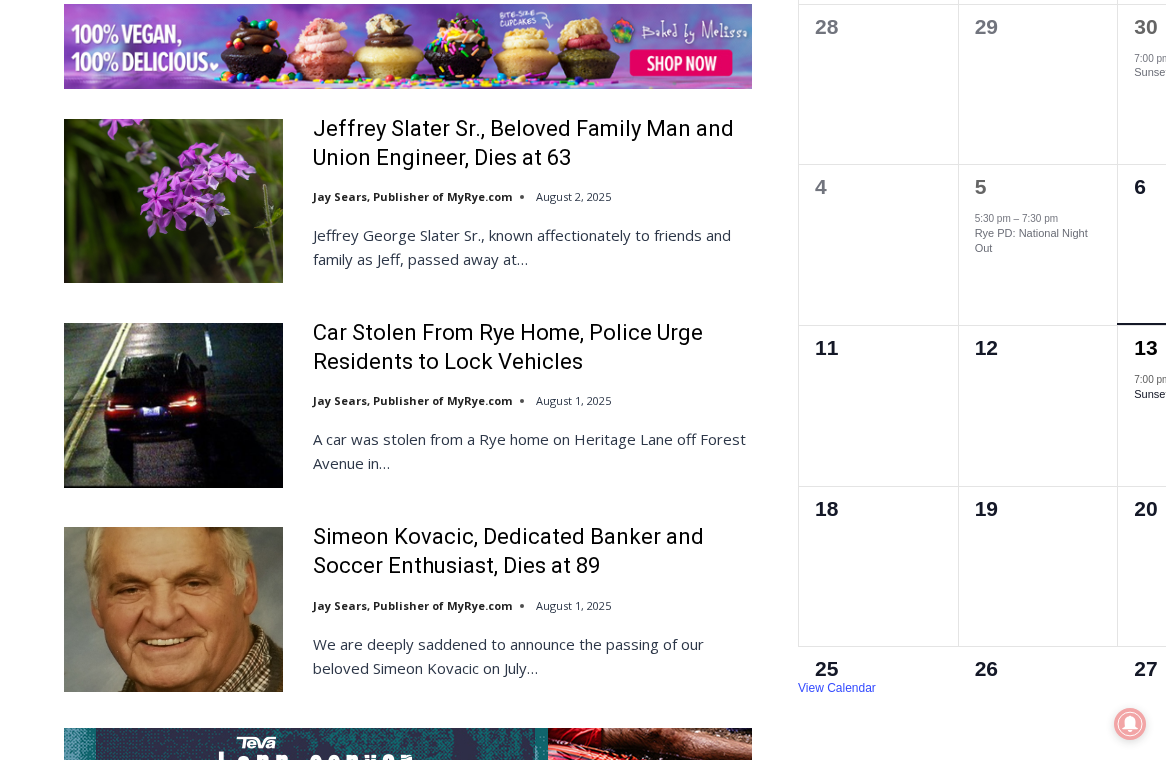 click on "1 event,
13
1 event,
13
7:00 pm
–
8:30 pm
Sunset Yoga with Iekelien
August 13 @ 7:00 pm  –  8:30 pm
Sunset Yoga with Iekelien
Join us on August 13th from 7:00–8:30 PM at Wainwright House for a peaceful, all-levels yoga class as the sun sets over Milton Harbor. Whether you’re a seasoned yogi or…
$40" at bounding box center (1198, 245) 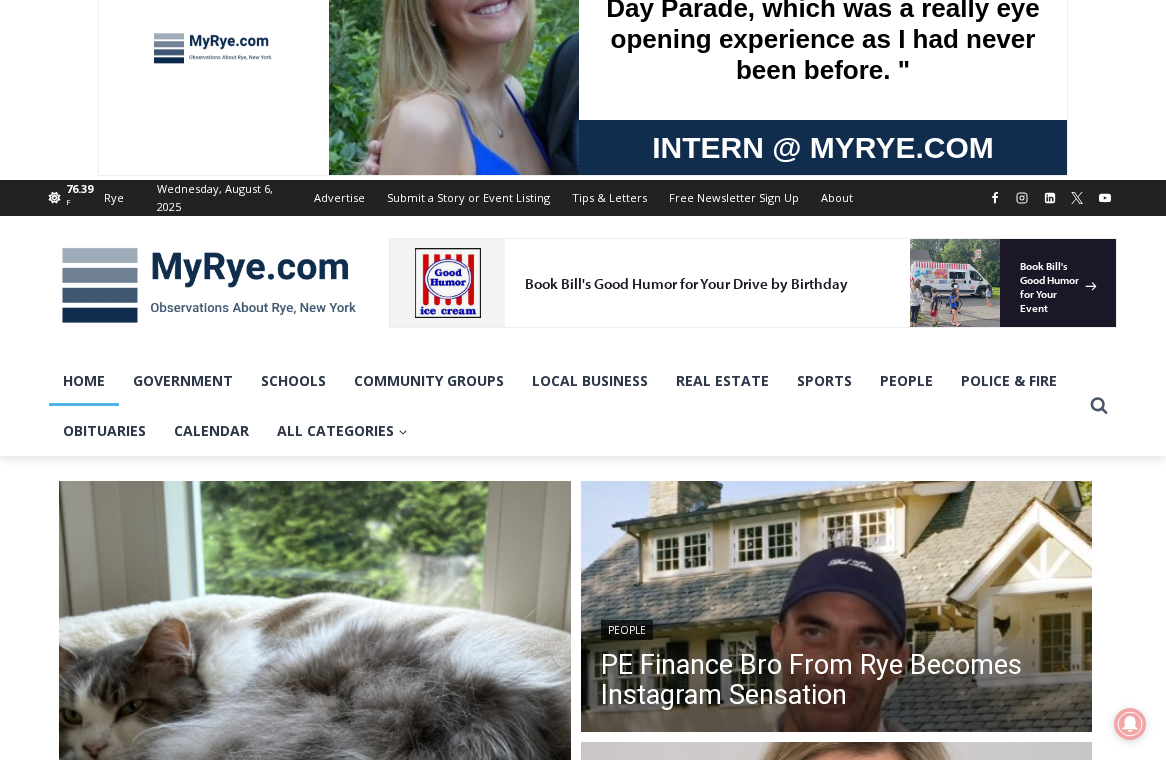 scroll, scrollTop: 0, scrollLeft: 0, axis: both 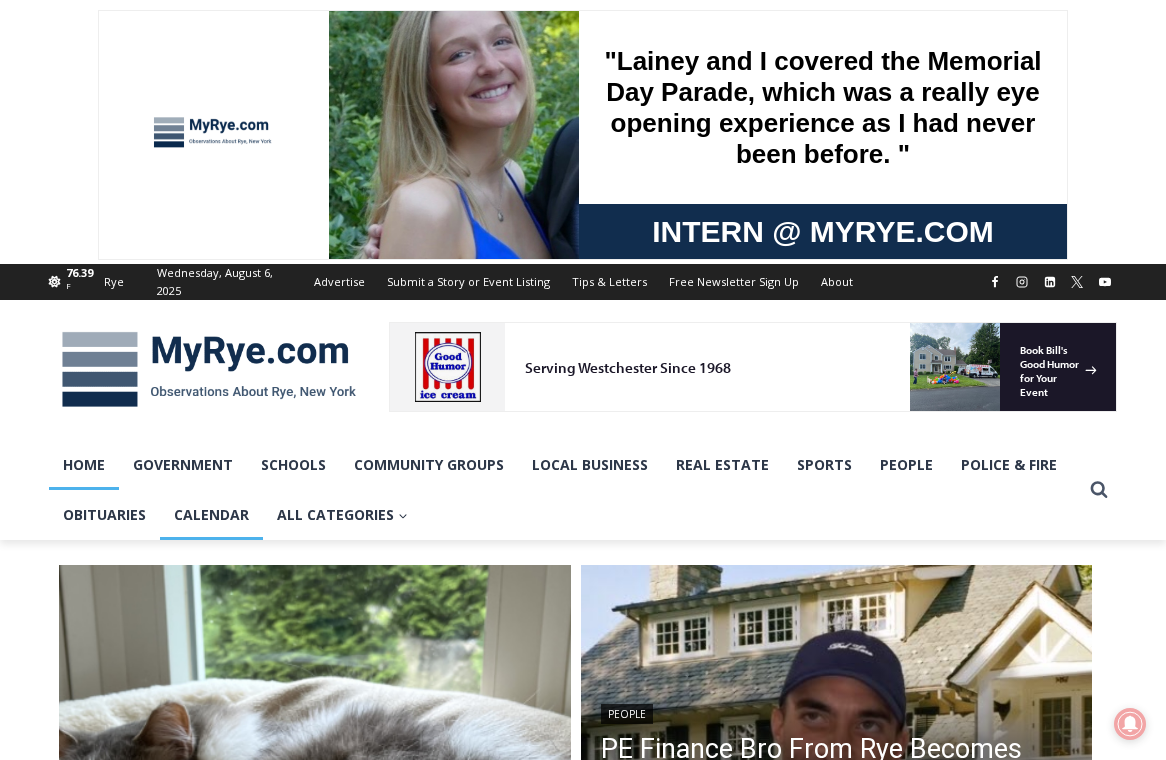 drag, startPoint x: 207, startPoint y: 508, endPoint x: 226, endPoint y: 511, distance: 19.235384 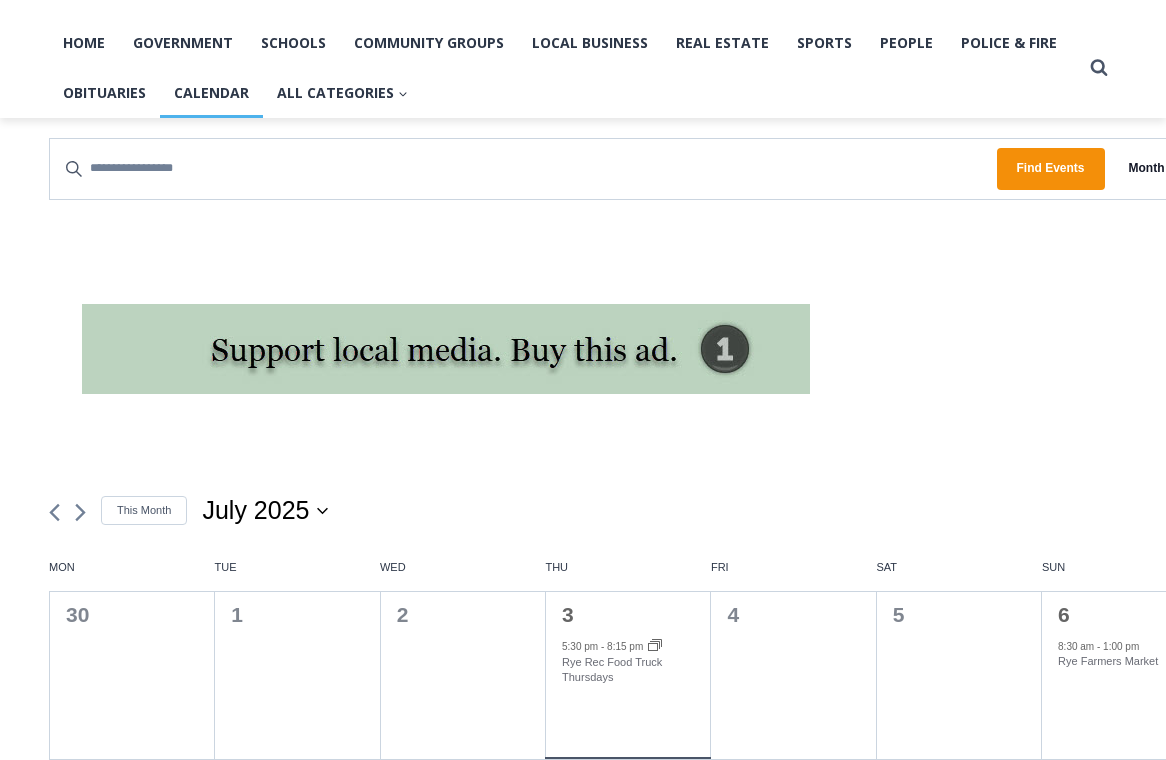 scroll, scrollTop: 418, scrollLeft: 0, axis: vertical 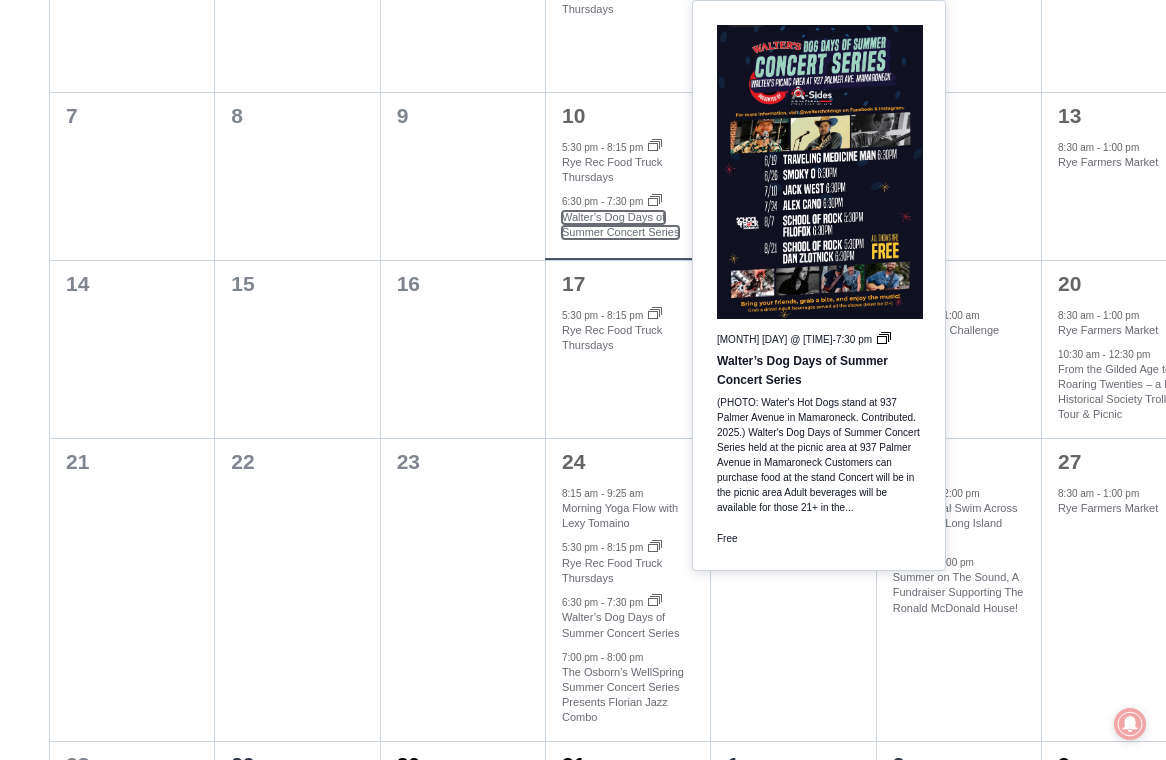 click on "Walter’s Dog Days of Summer Concert Series" at bounding box center [620, 225] 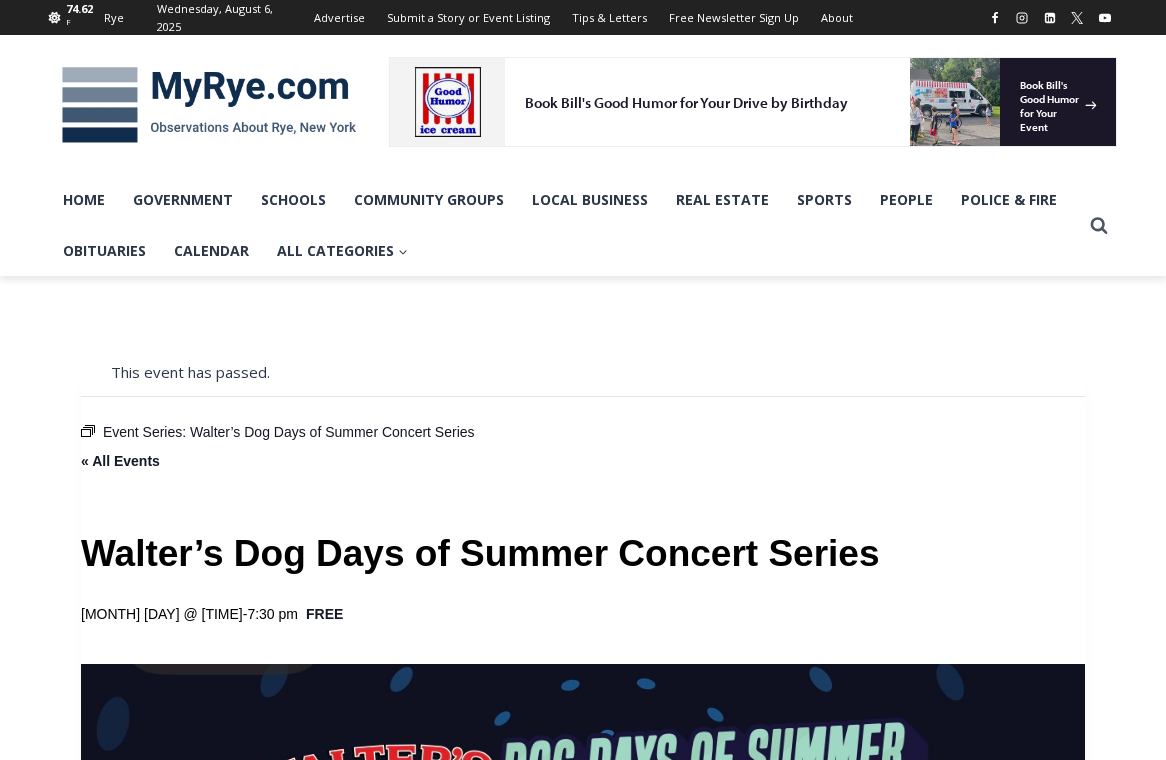 scroll, scrollTop: 679, scrollLeft: 0, axis: vertical 